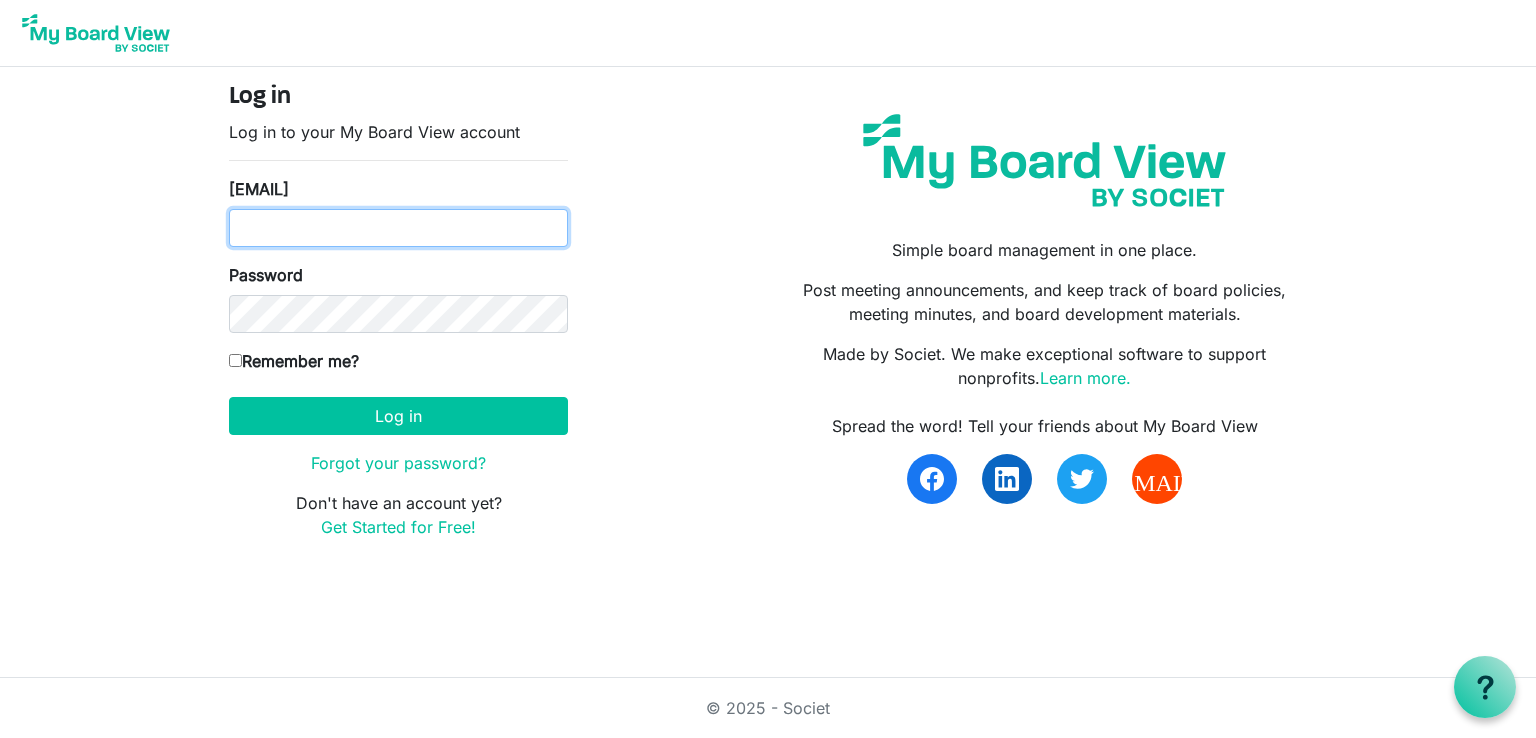 type on "admin@scienceatlantic.ca" 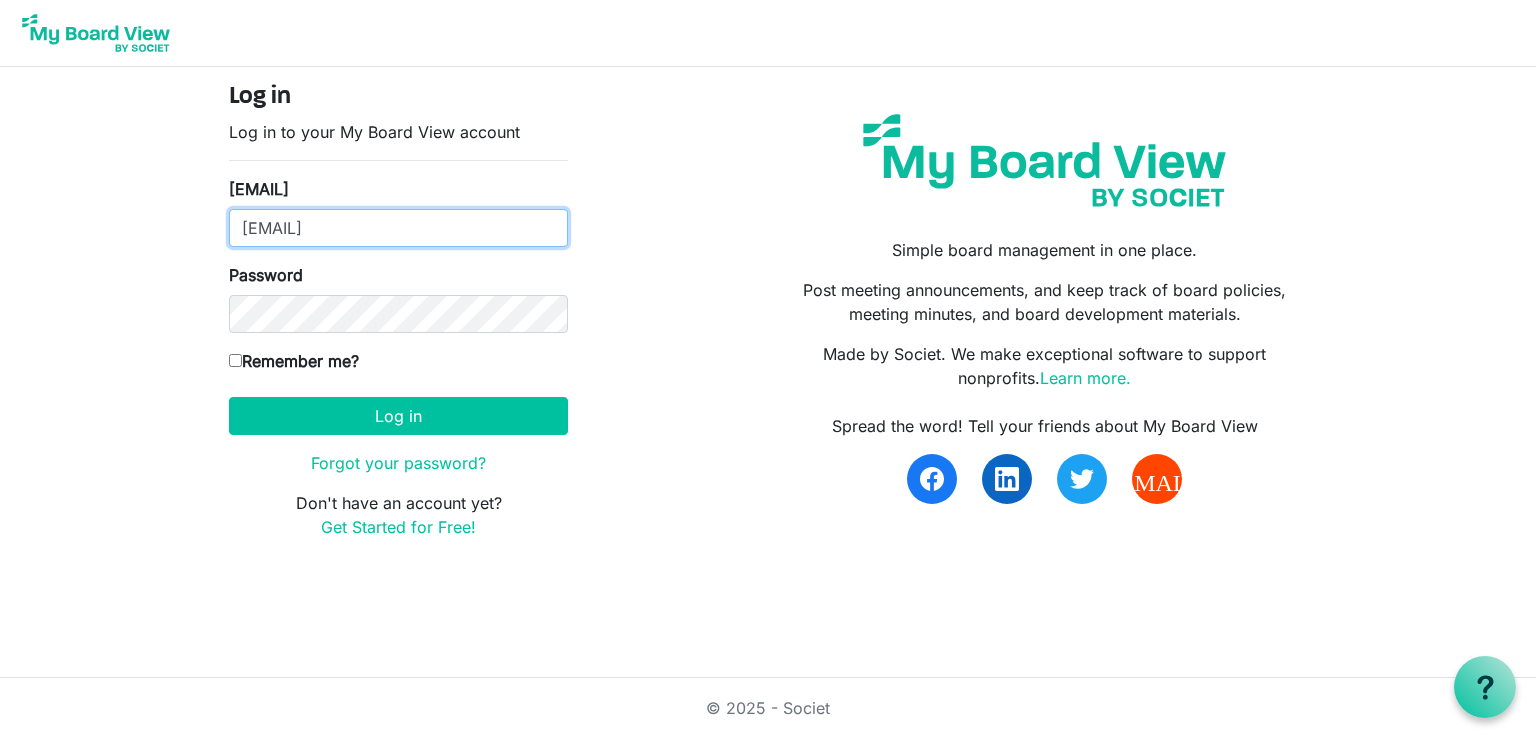 scroll, scrollTop: 0, scrollLeft: 0, axis: both 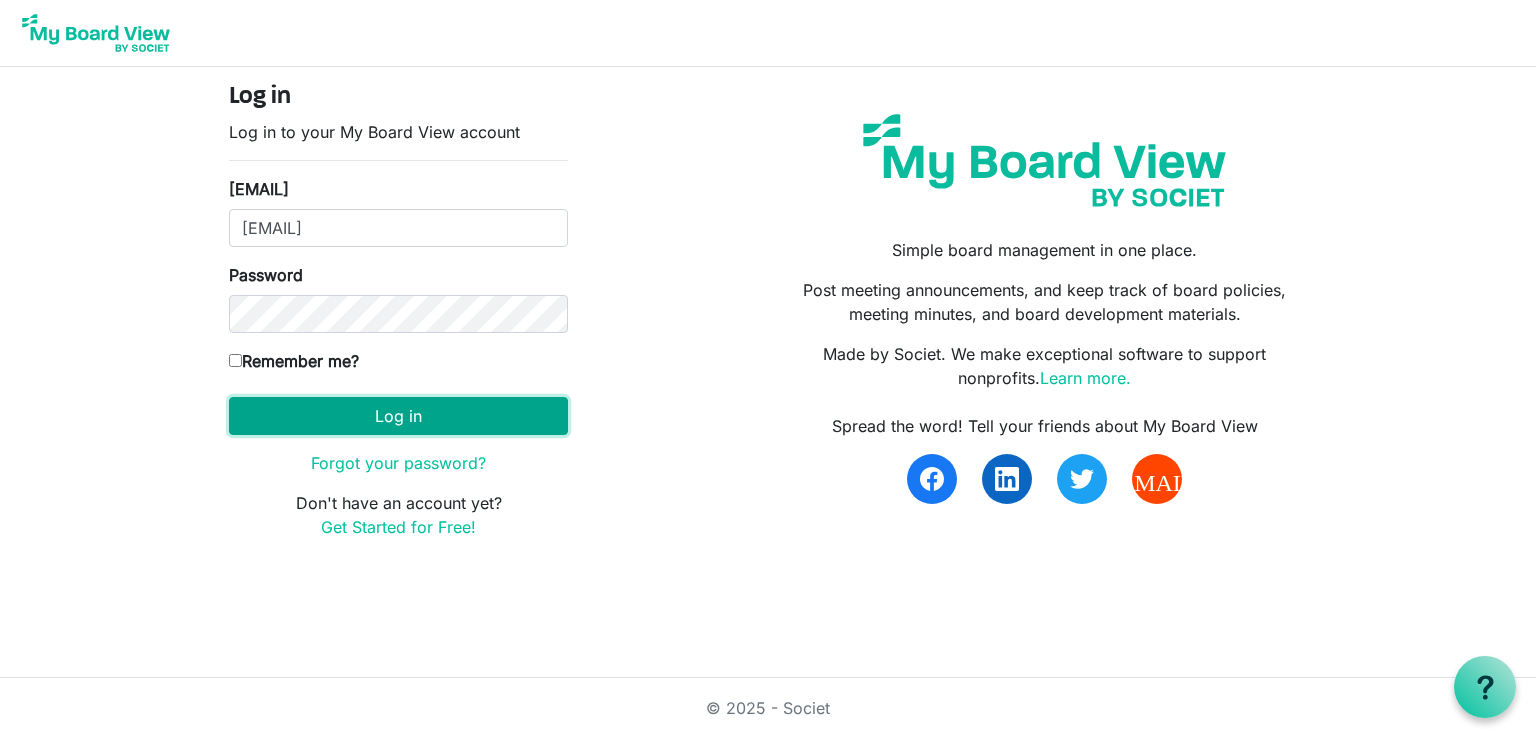 click on "Log in" at bounding box center [398, 416] 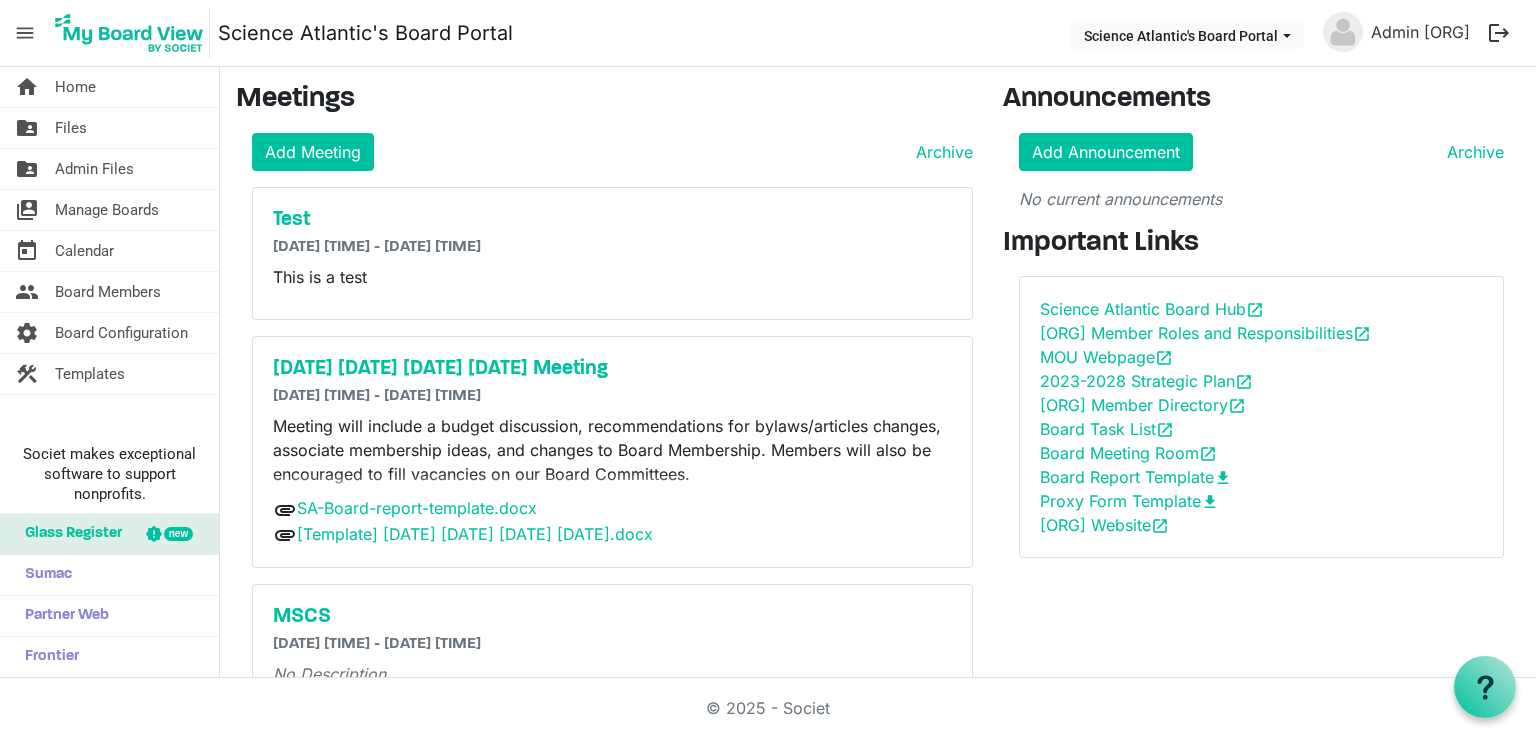 scroll, scrollTop: 0, scrollLeft: 0, axis: both 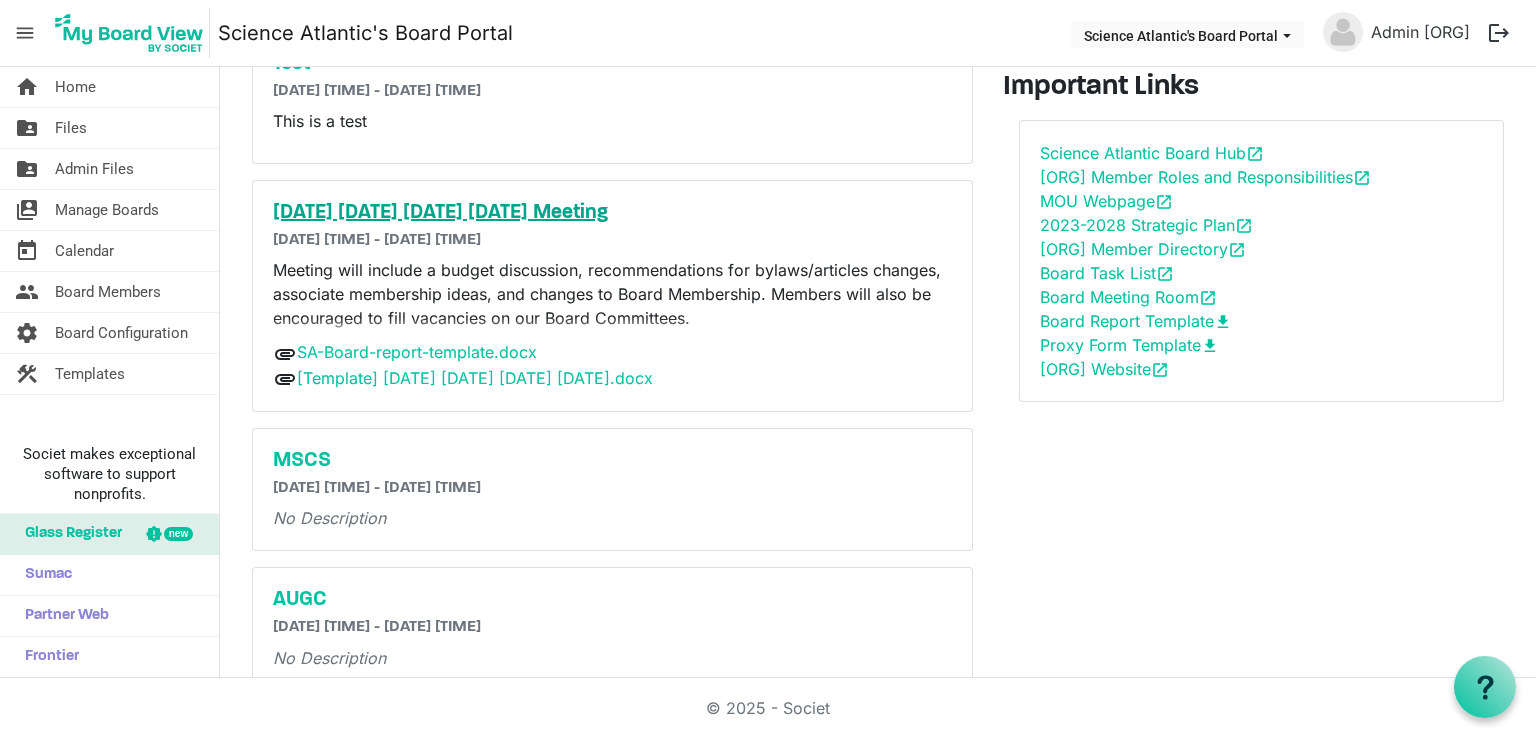 click on "[DATE] [DATE] [DATE] [DATE] Meeting" at bounding box center (612, 213) 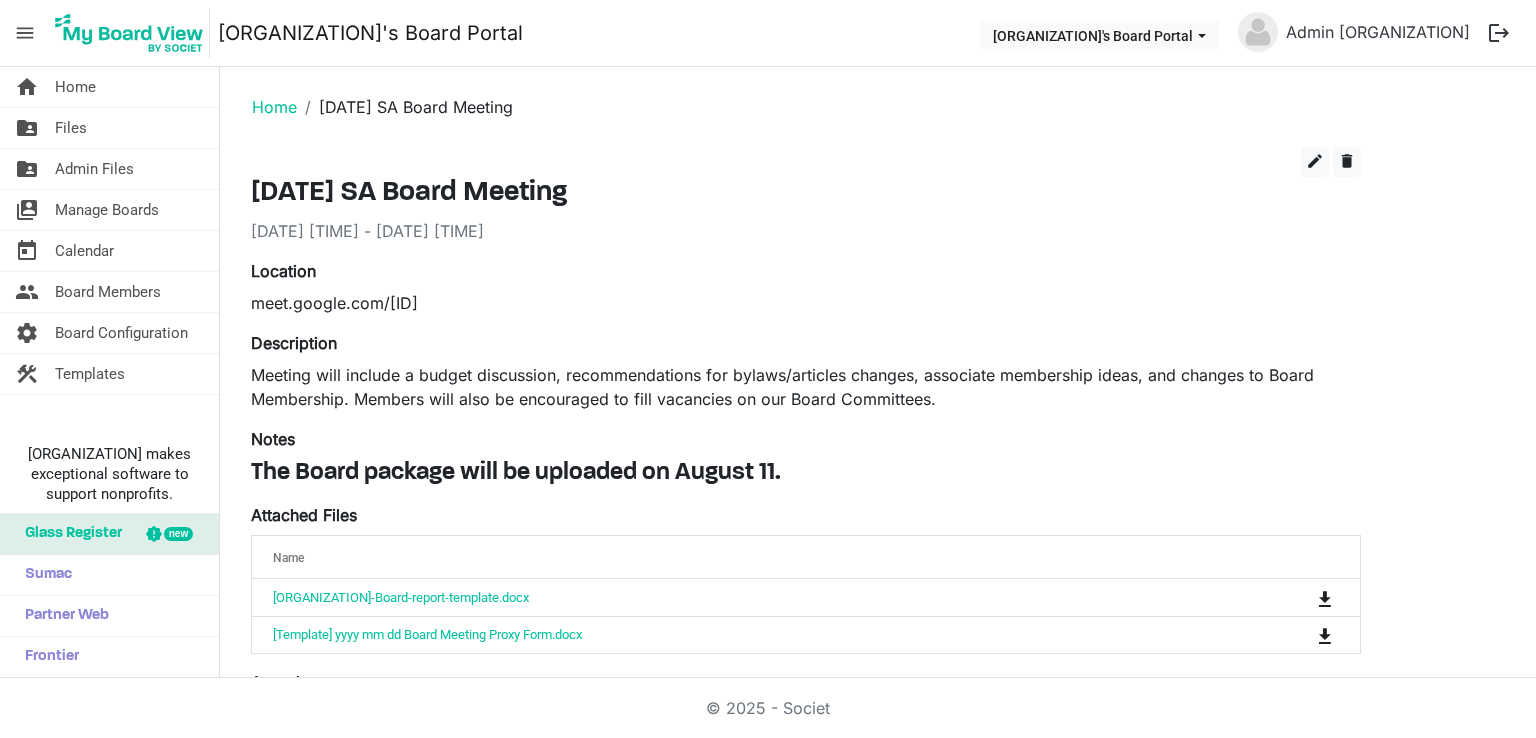 scroll, scrollTop: 0, scrollLeft: 0, axis: both 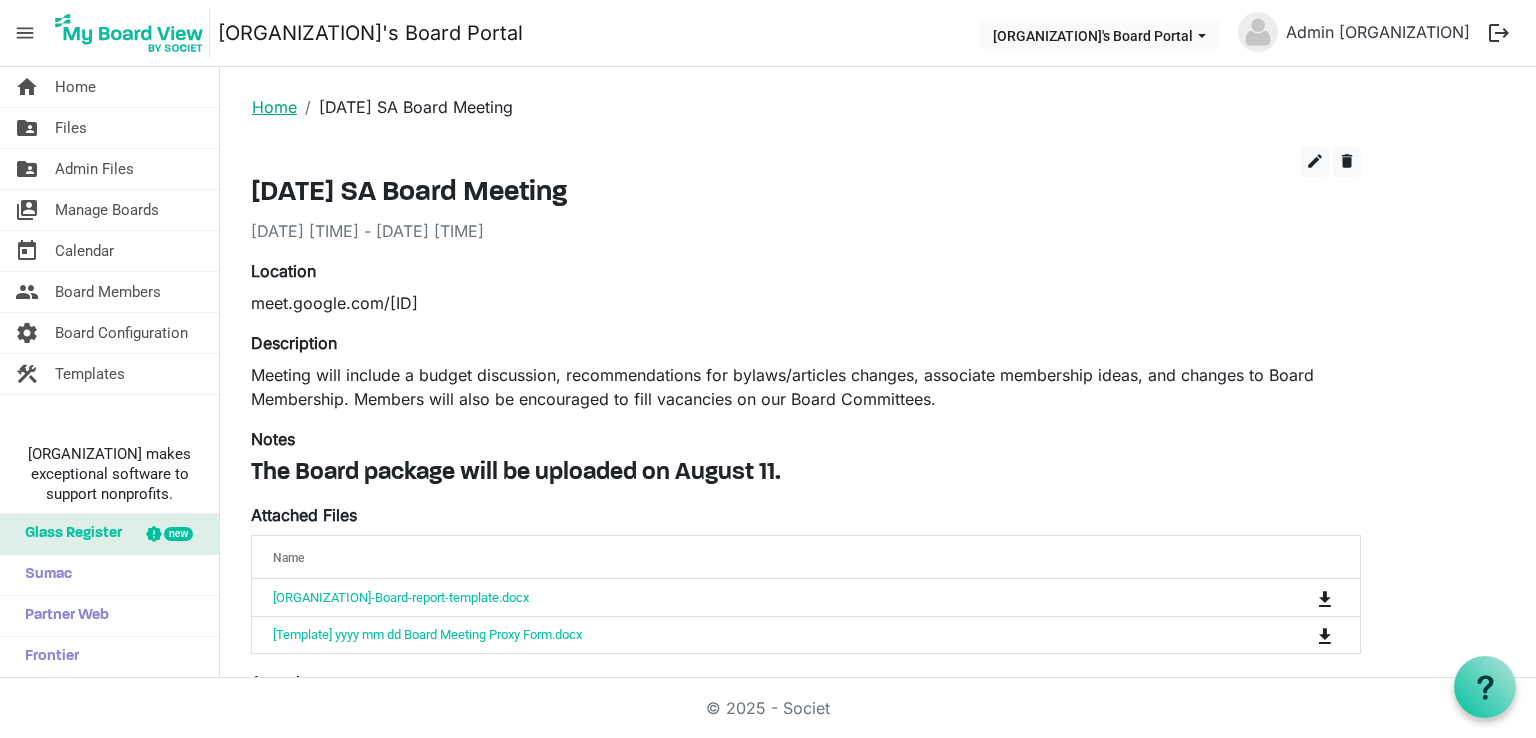 click on "Home" at bounding box center (274, 107) 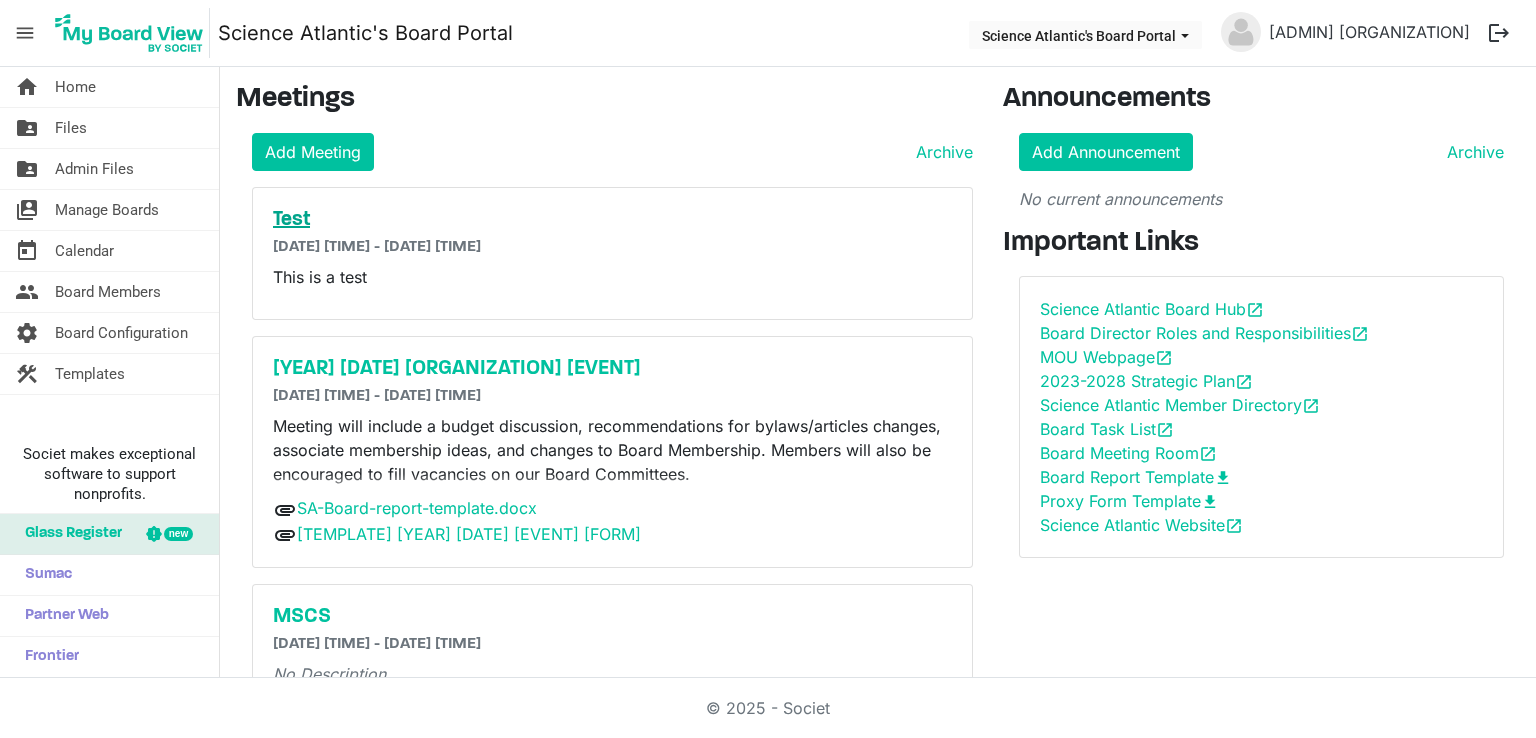 scroll, scrollTop: 0, scrollLeft: 0, axis: both 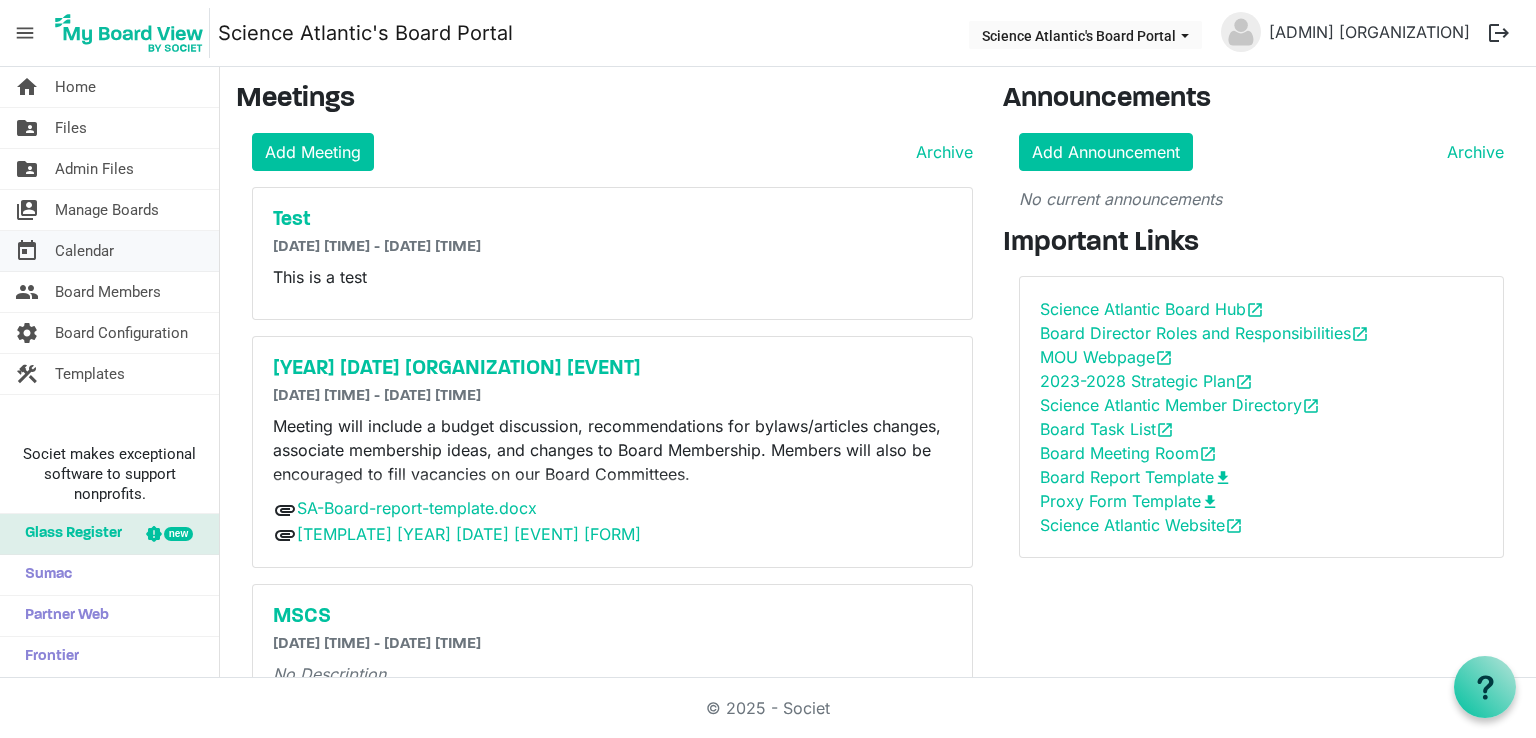 click on "today
Calendar" at bounding box center (109, 251) 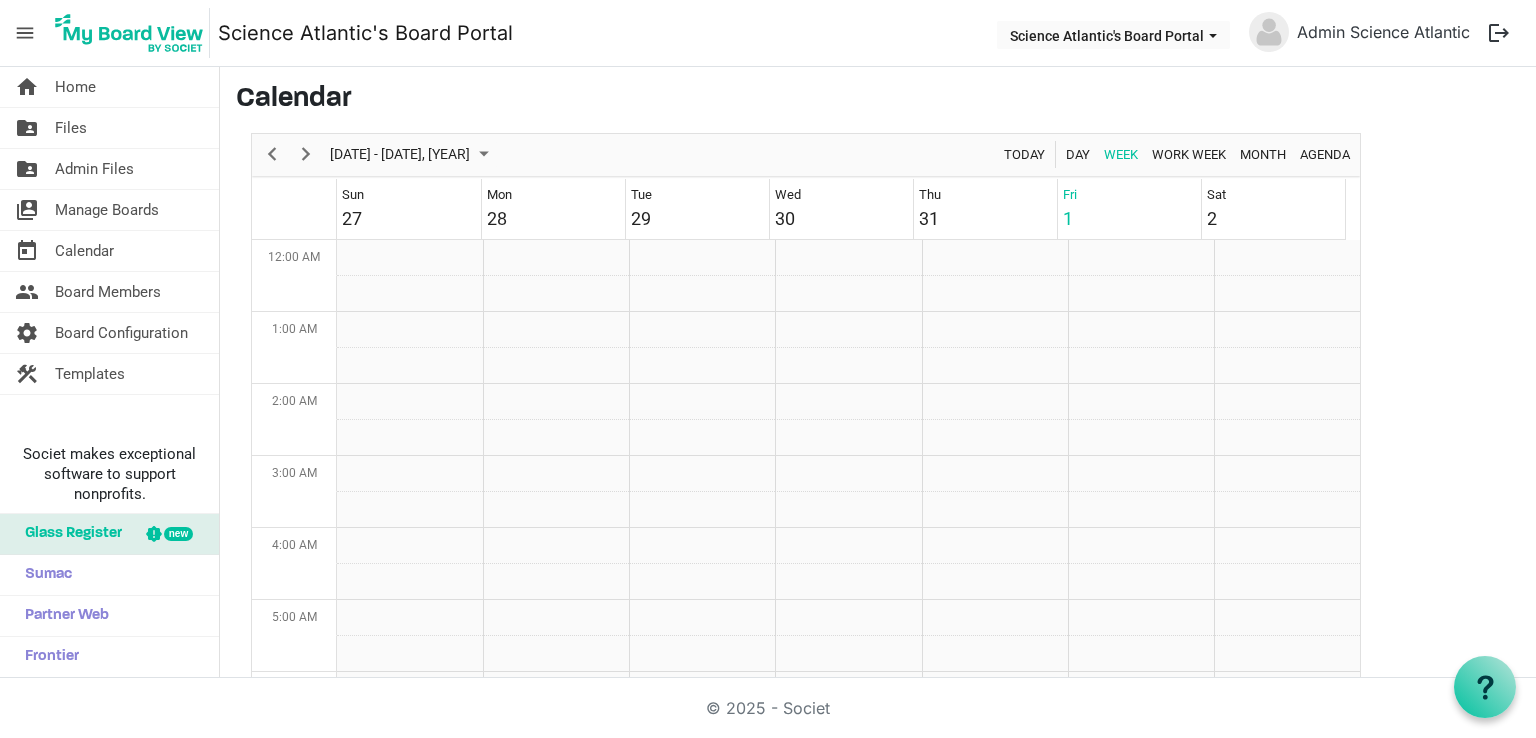 scroll, scrollTop: 0, scrollLeft: 0, axis: both 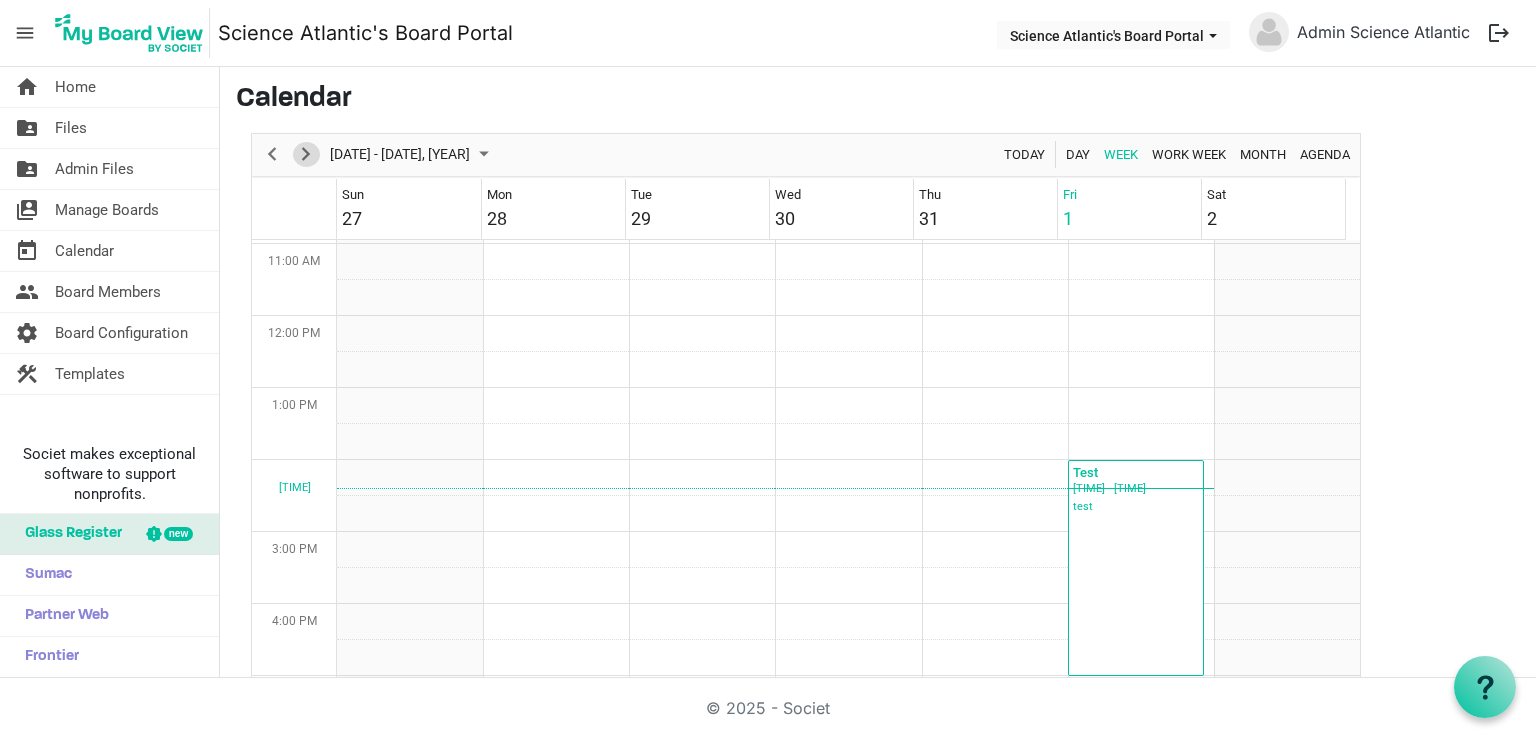 click at bounding box center (306, 154) 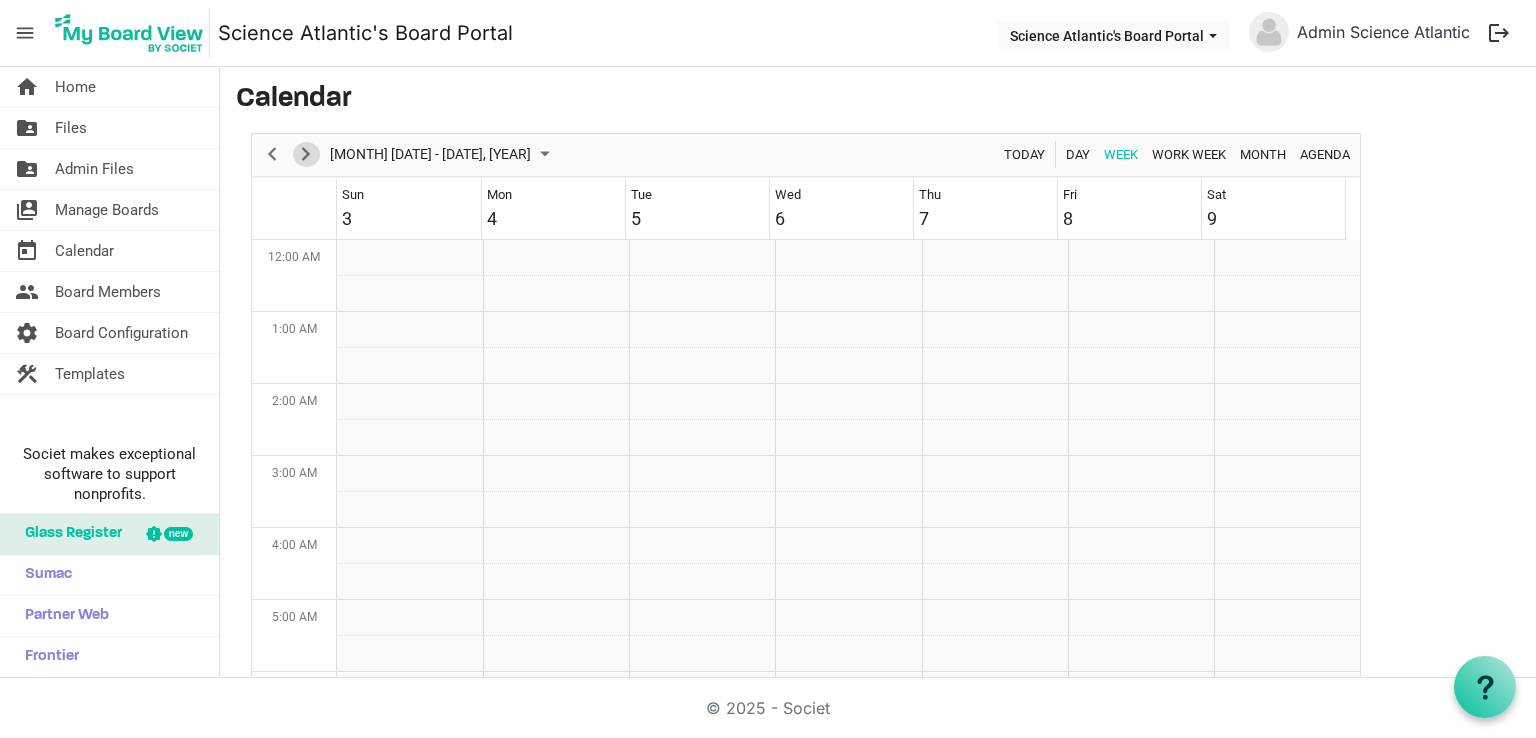 scroll, scrollTop: 788, scrollLeft: 0, axis: vertical 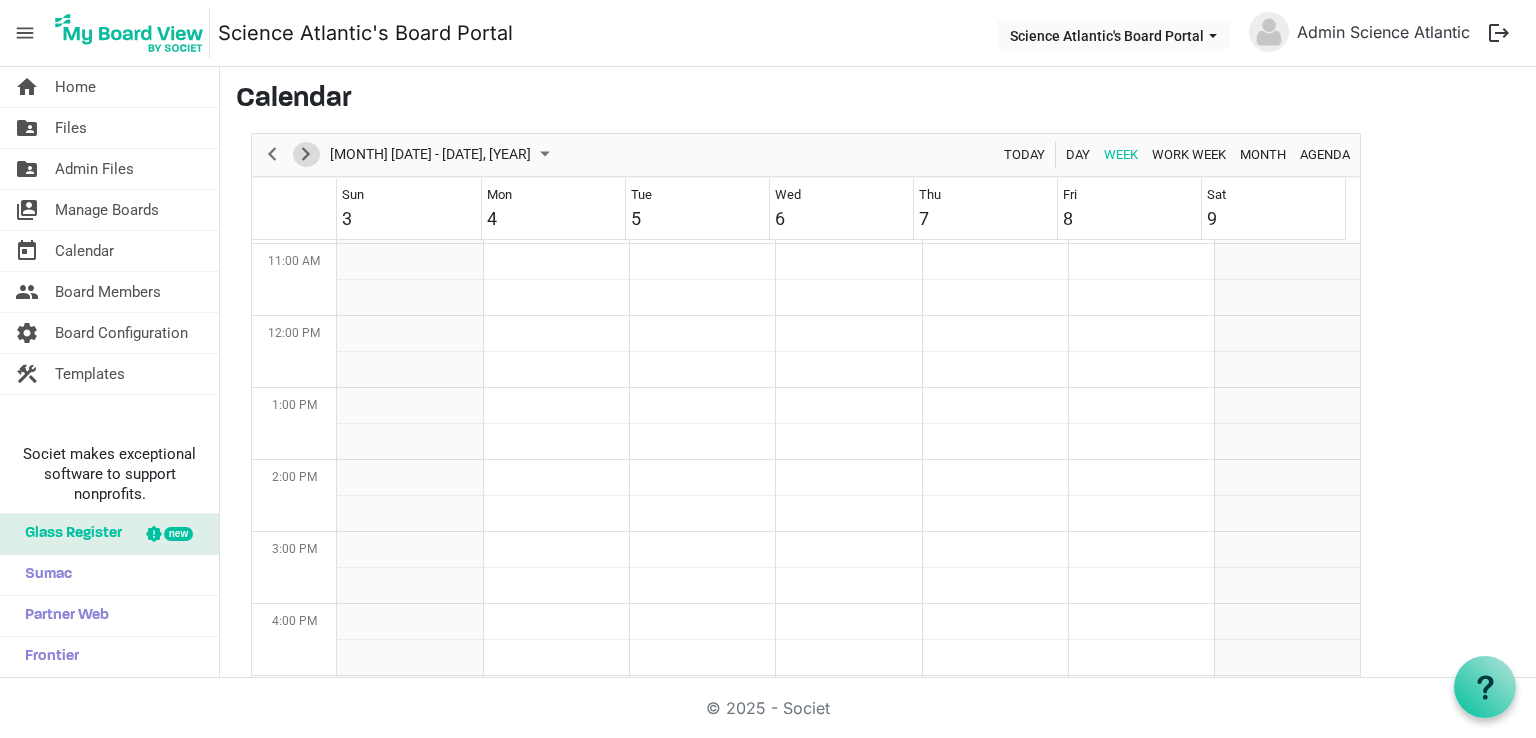 click at bounding box center (306, 154) 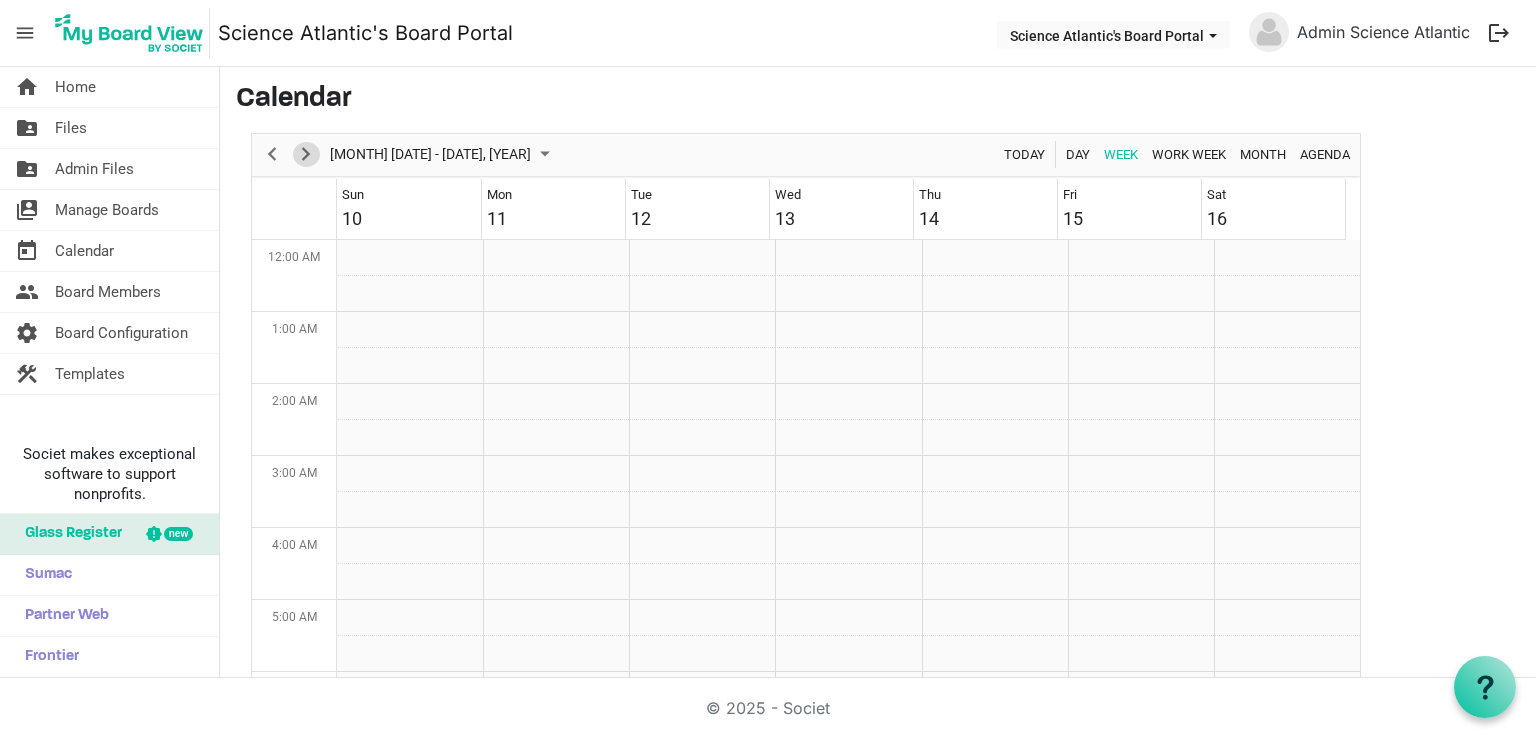 scroll, scrollTop: 788, scrollLeft: 0, axis: vertical 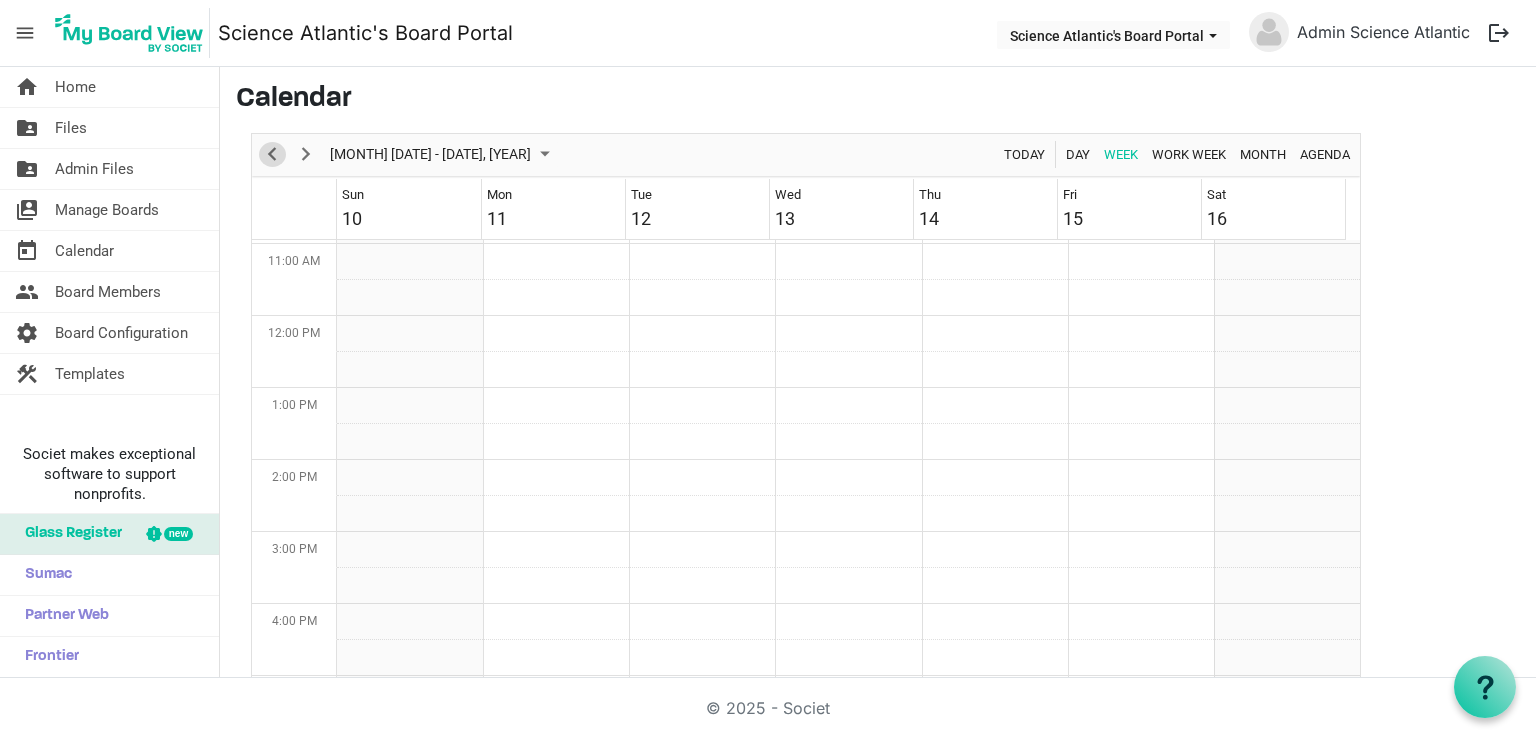 click at bounding box center [272, 154] 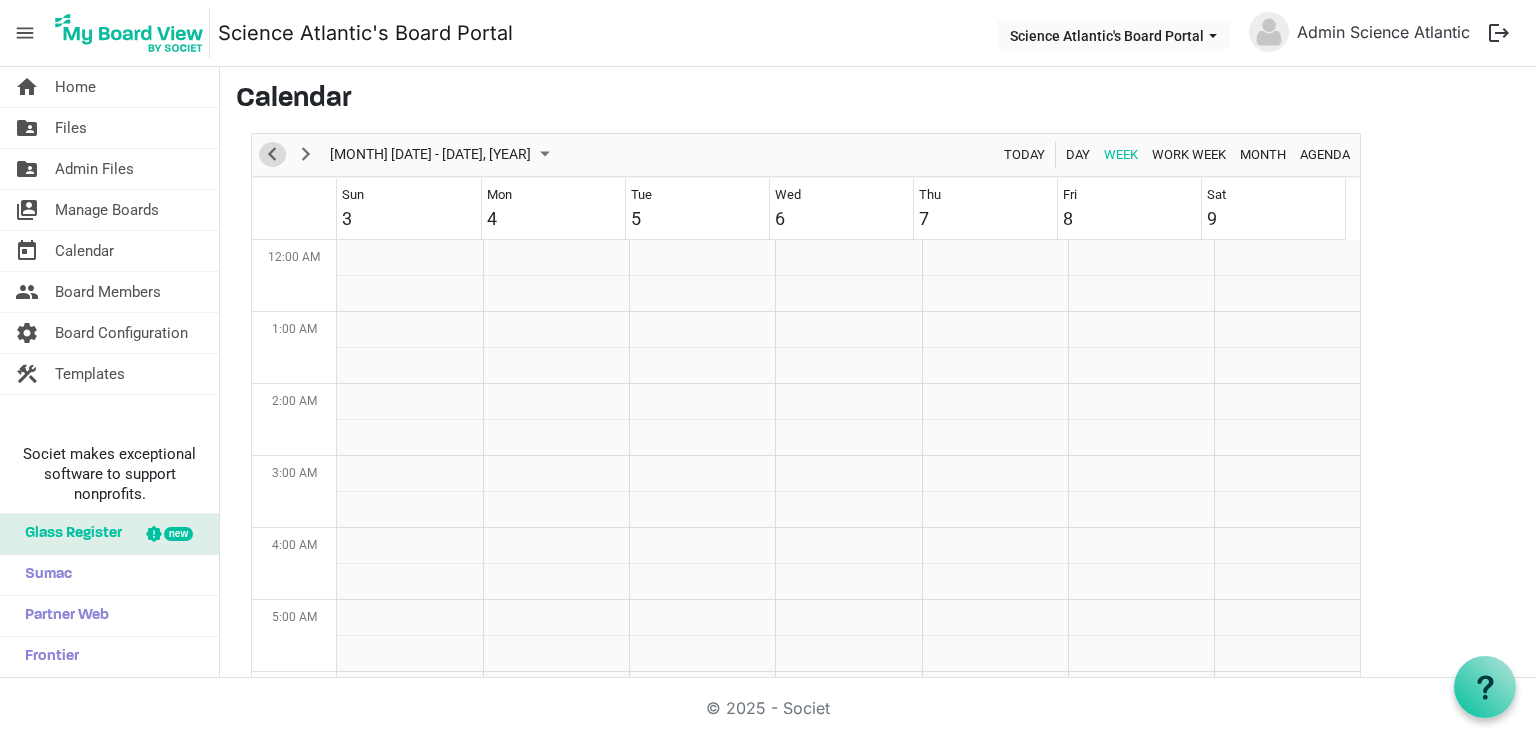 scroll, scrollTop: 788, scrollLeft: 0, axis: vertical 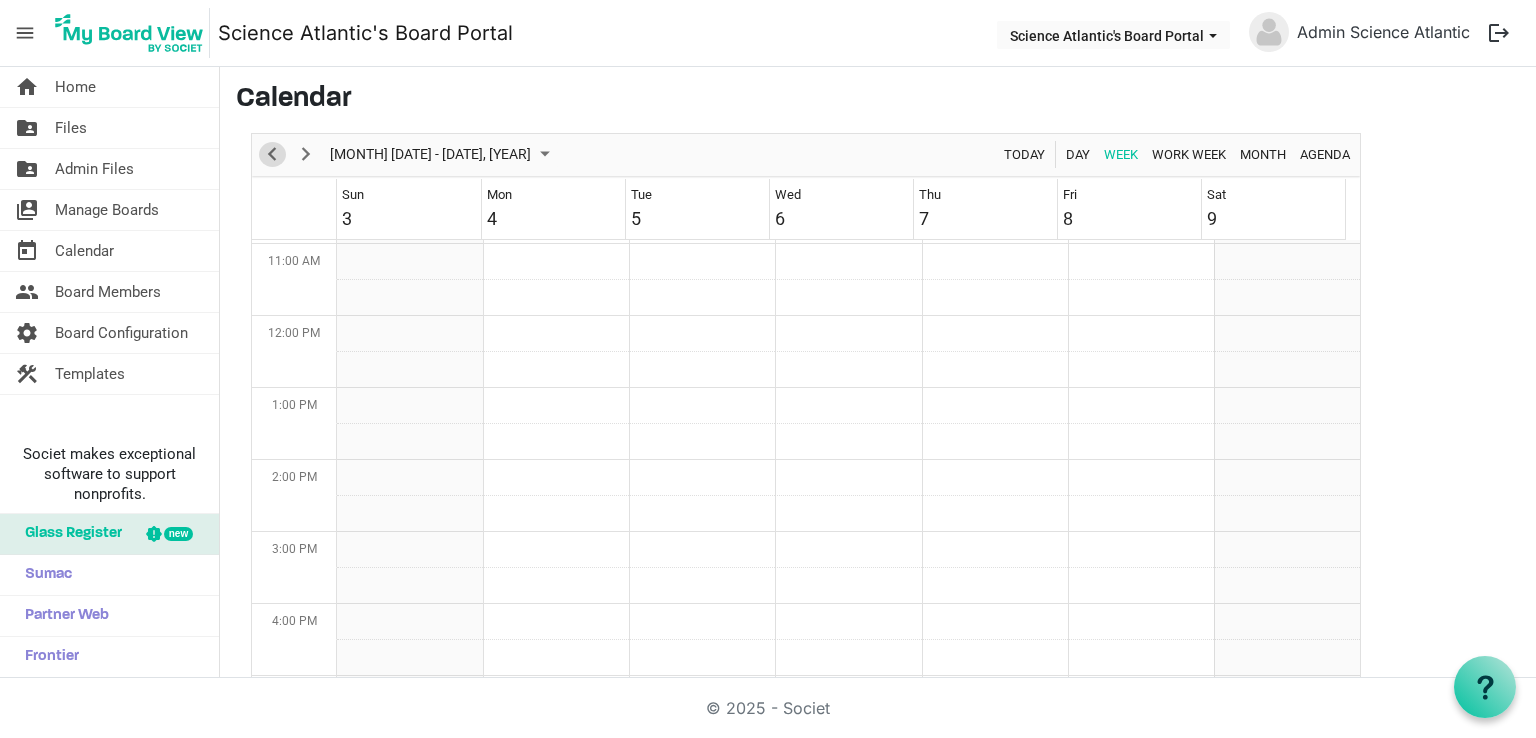 click at bounding box center (272, 154) 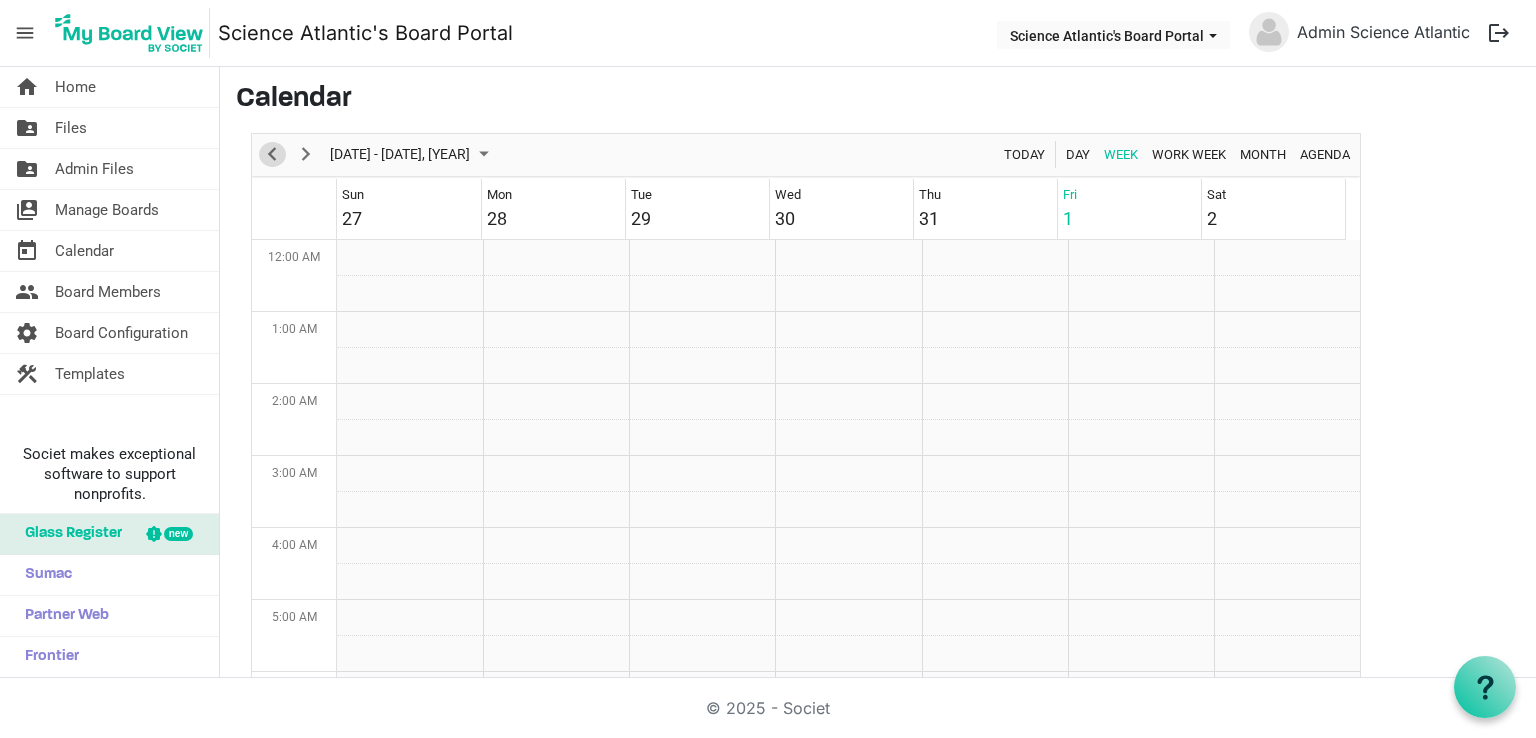 scroll, scrollTop: 788, scrollLeft: 0, axis: vertical 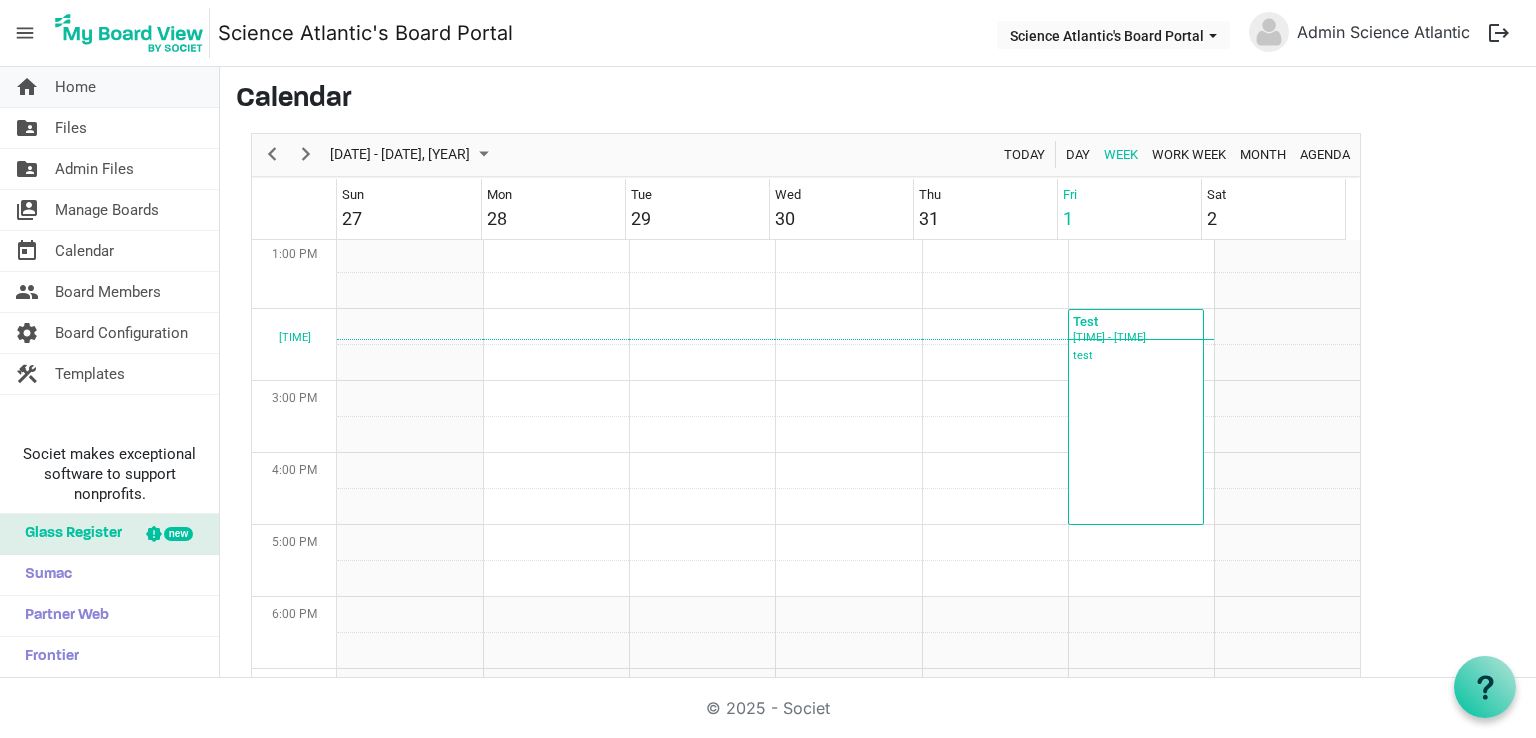click on "Home" at bounding box center (75, 87) 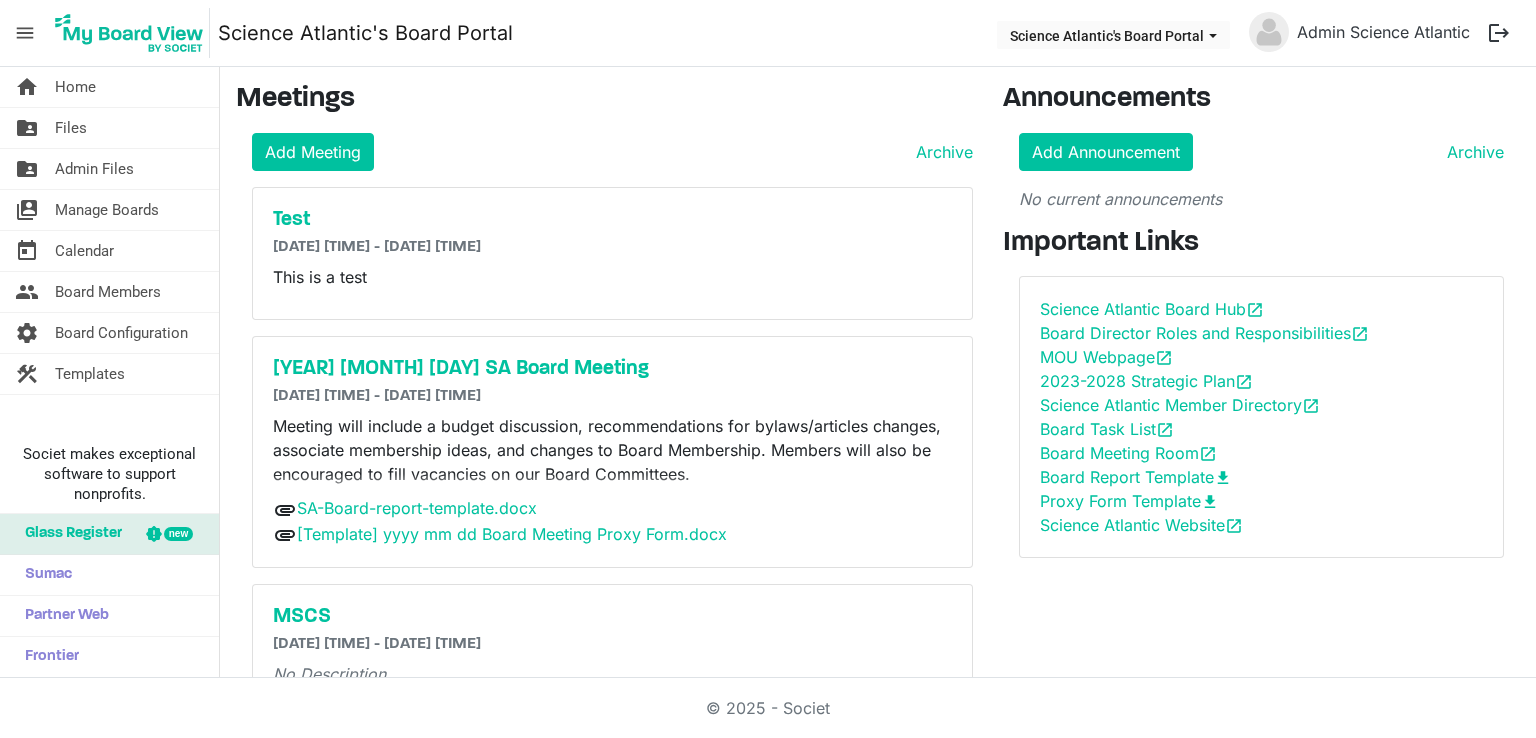 scroll, scrollTop: 0, scrollLeft: 0, axis: both 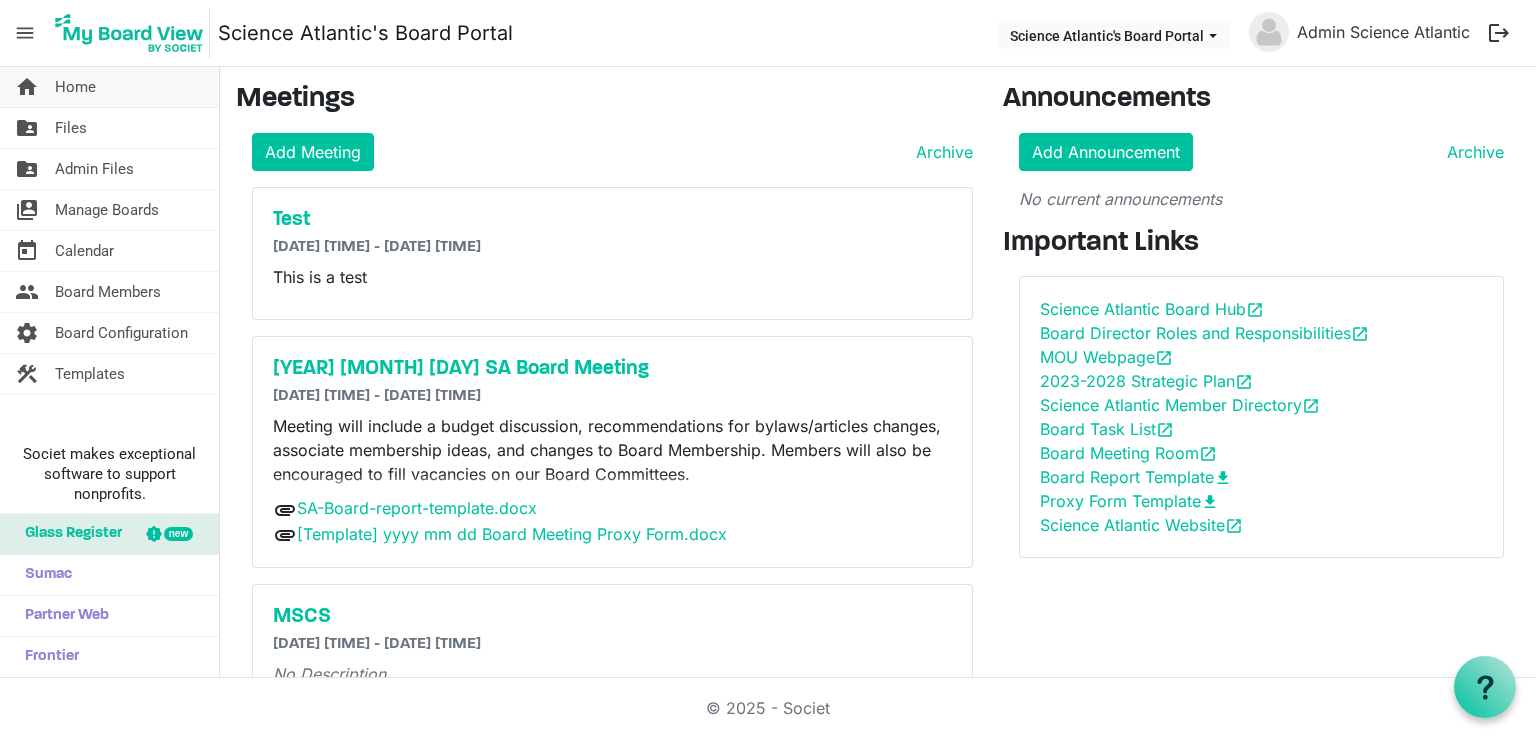 click on "home
Home" at bounding box center [109, 87] 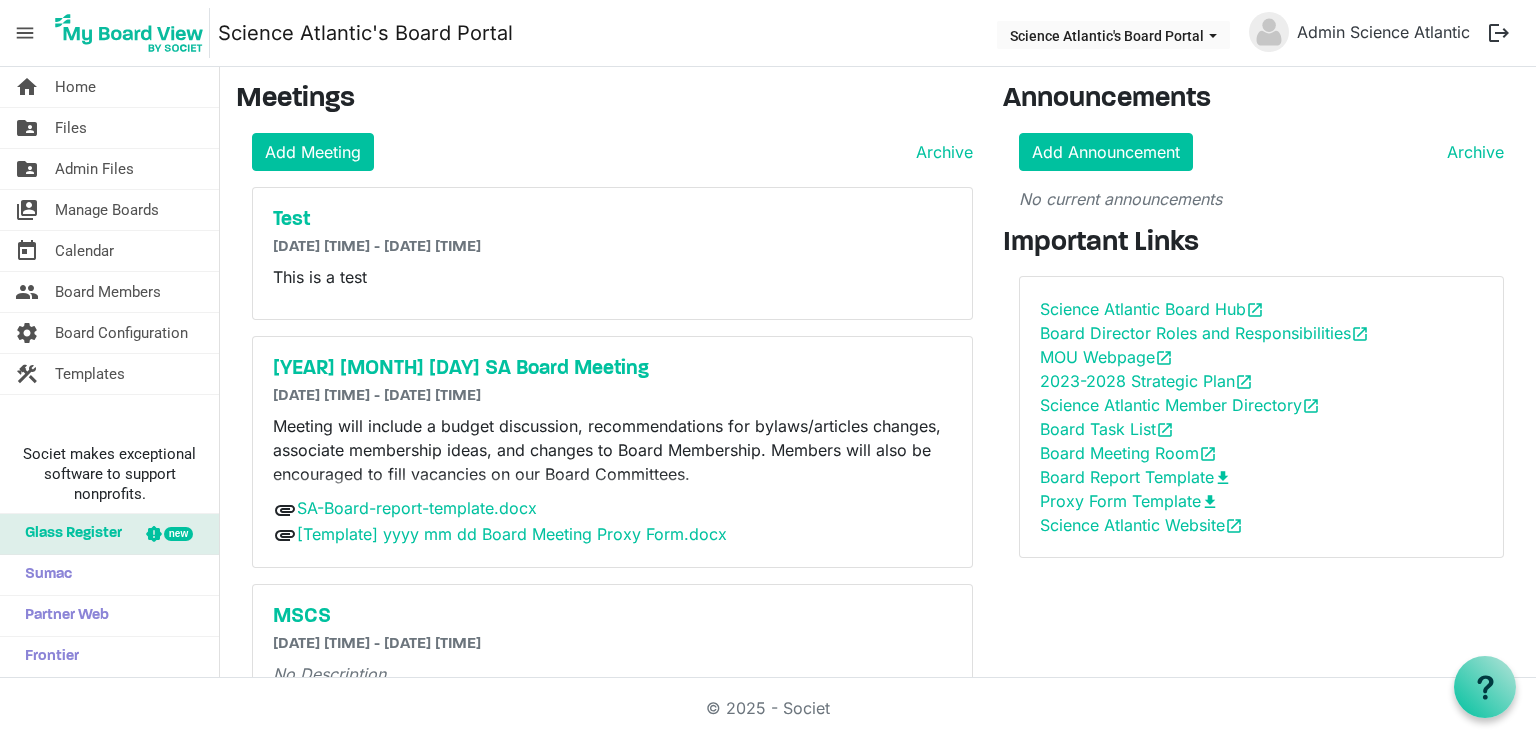 scroll, scrollTop: 0, scrollLeft: 0, axis: both 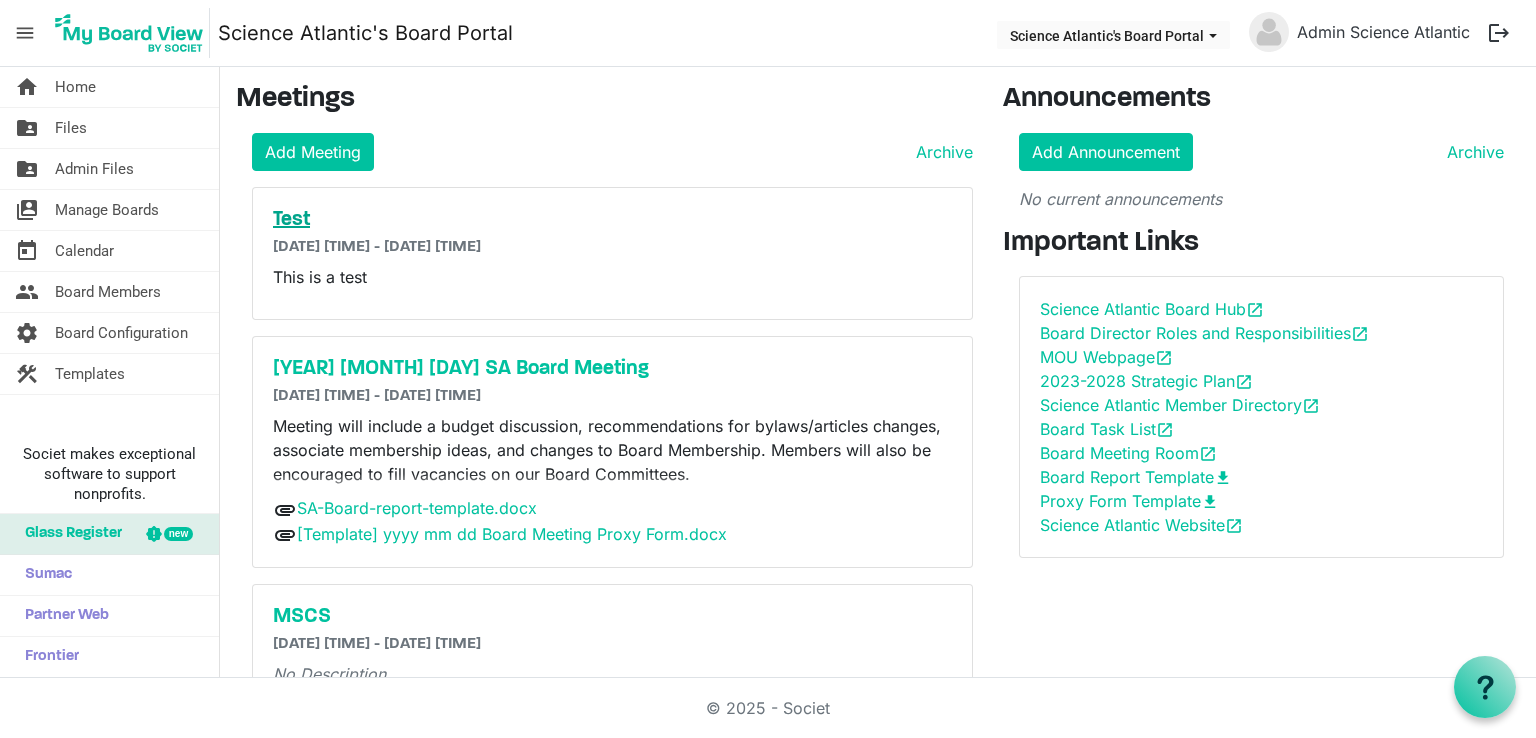 click on "Test" at bounding box center [612, 220] 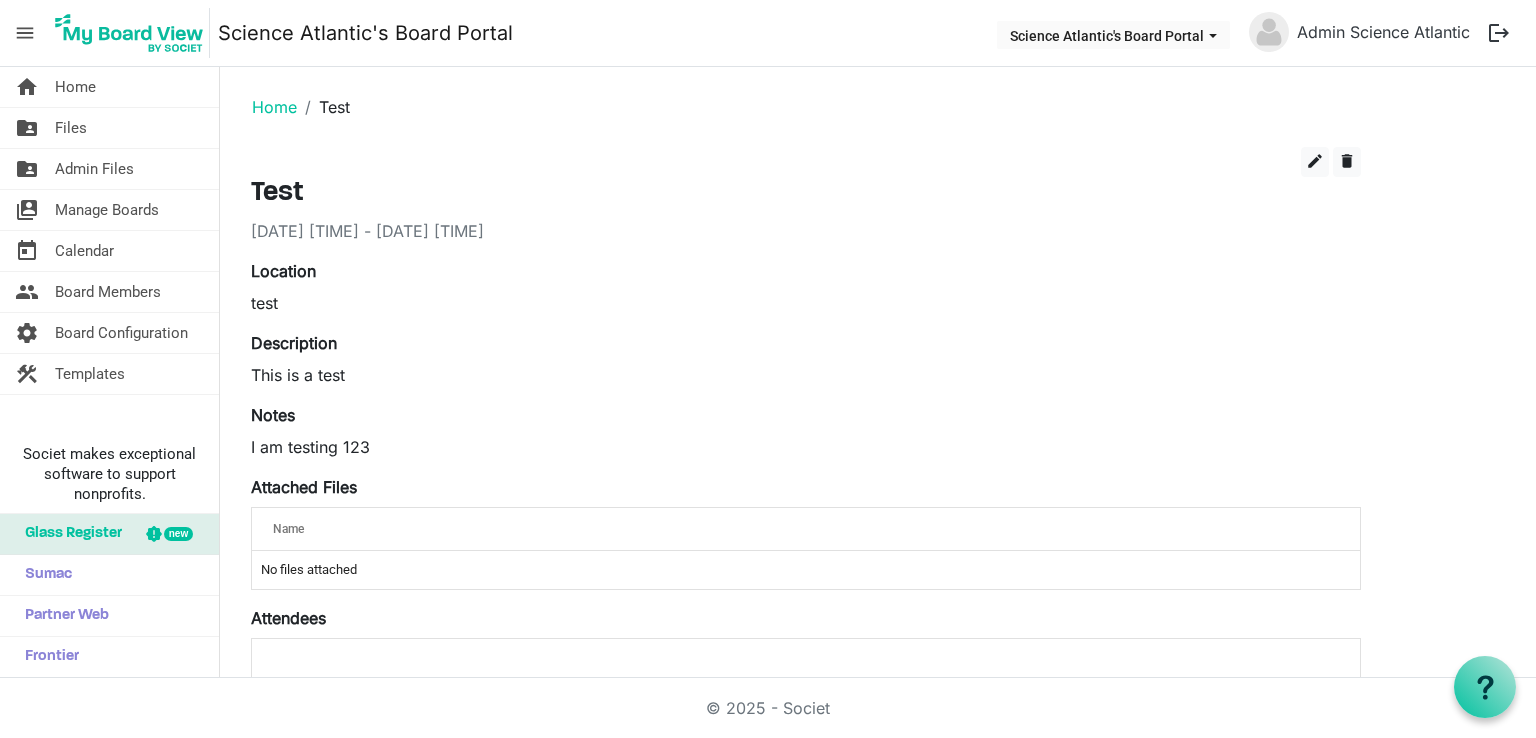 scroll, scrollTop: 0, scrollLeft: 0, axis: both 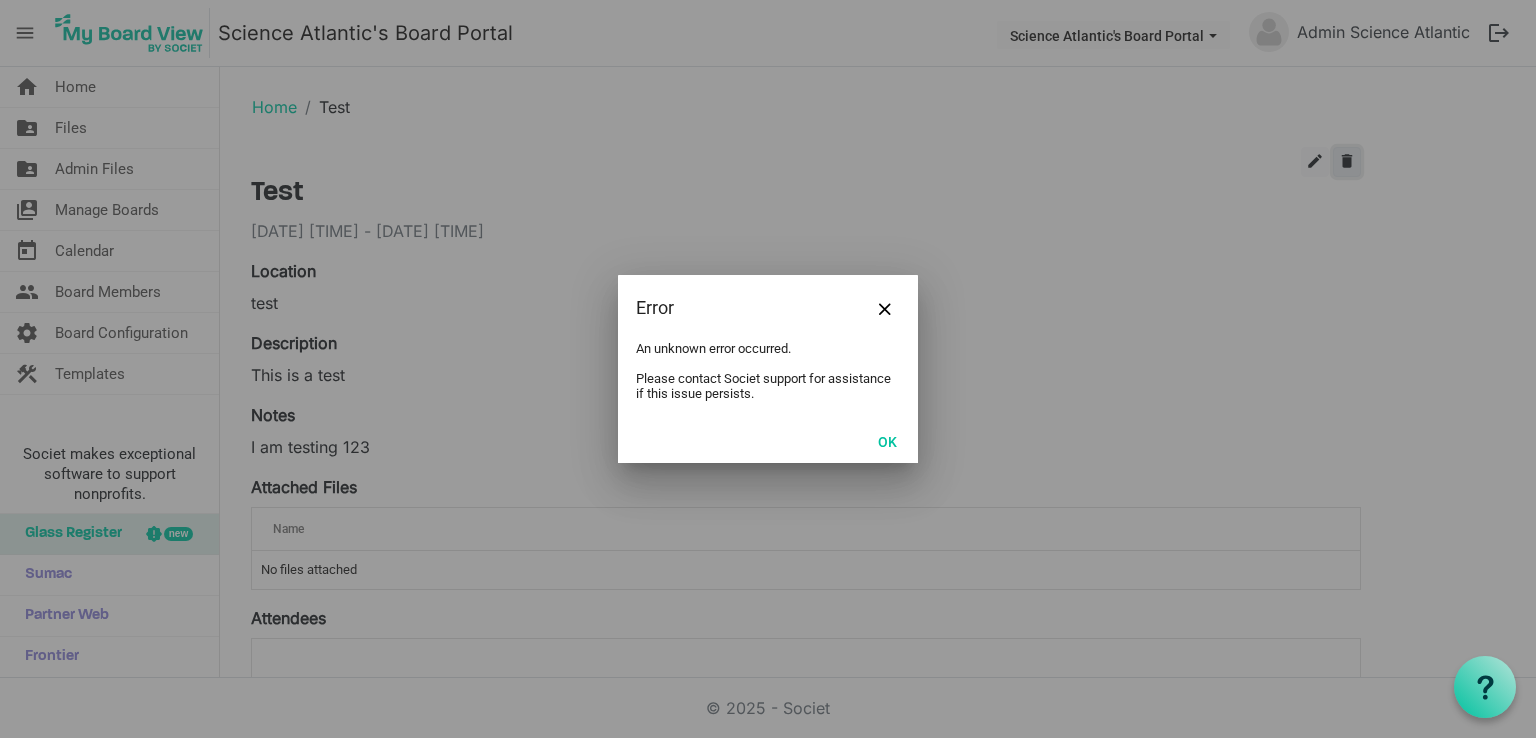 click on "menu
Science Atlantic's Board Portal
Science Atlantic's Board Portal
Admin Science Atlantic
logout
home
Home
folder_shared
Files
folder_shared
Admin Files today" at bounding box center [768, 339] 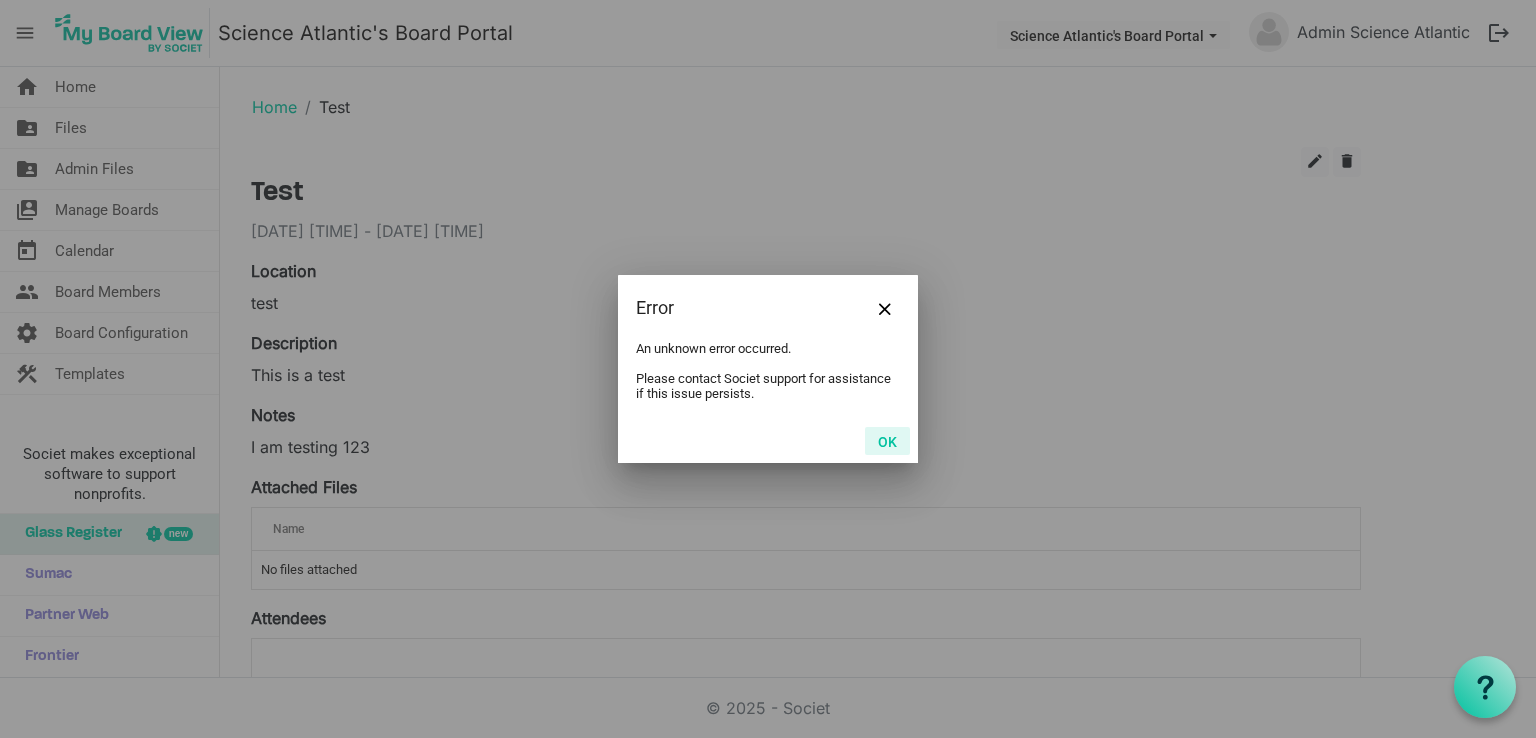 click on "OK" at bounding box center (887, 441) 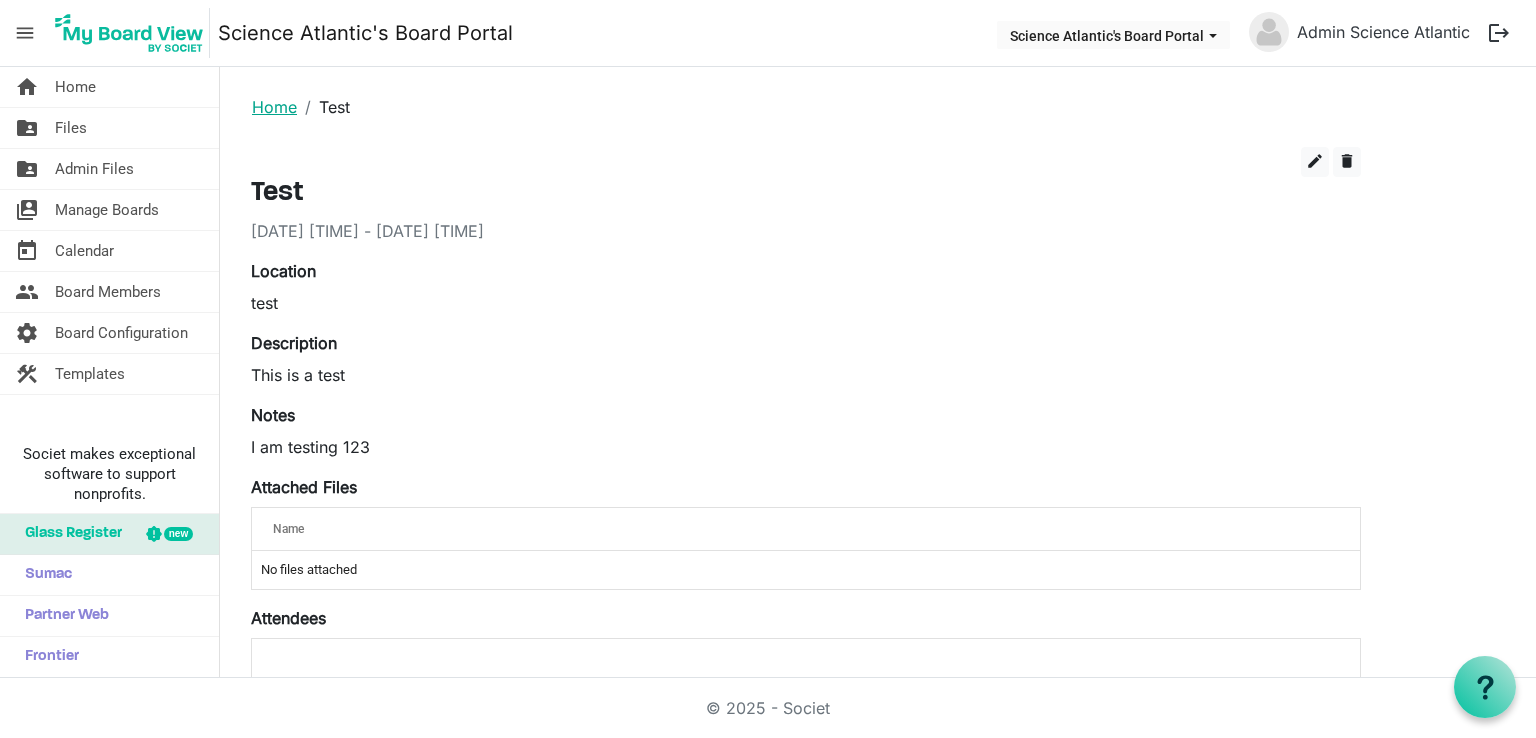 click on "Home" at bounding box center (274, 107) 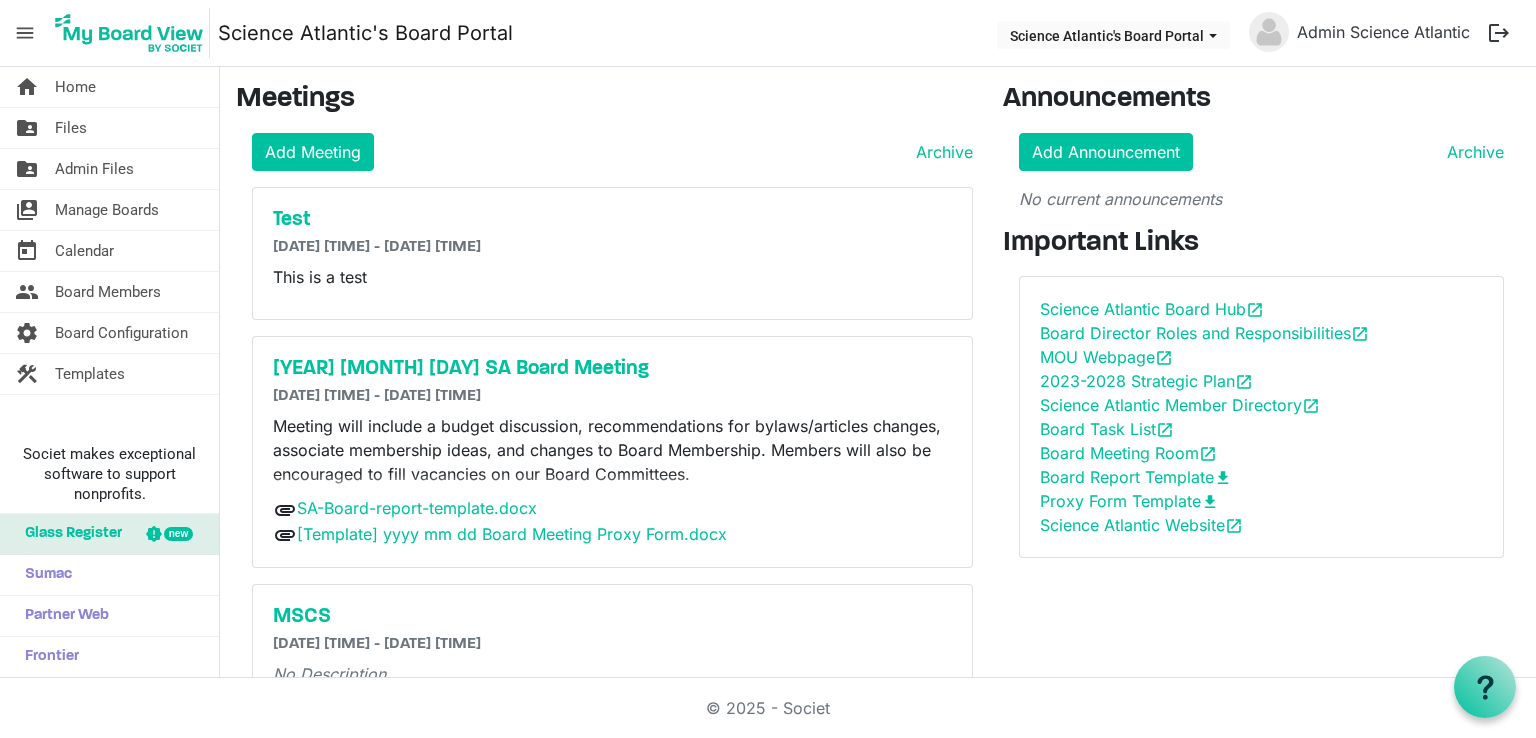 scroll, scrollTop: 0, scrollLeft: 0, axis: both 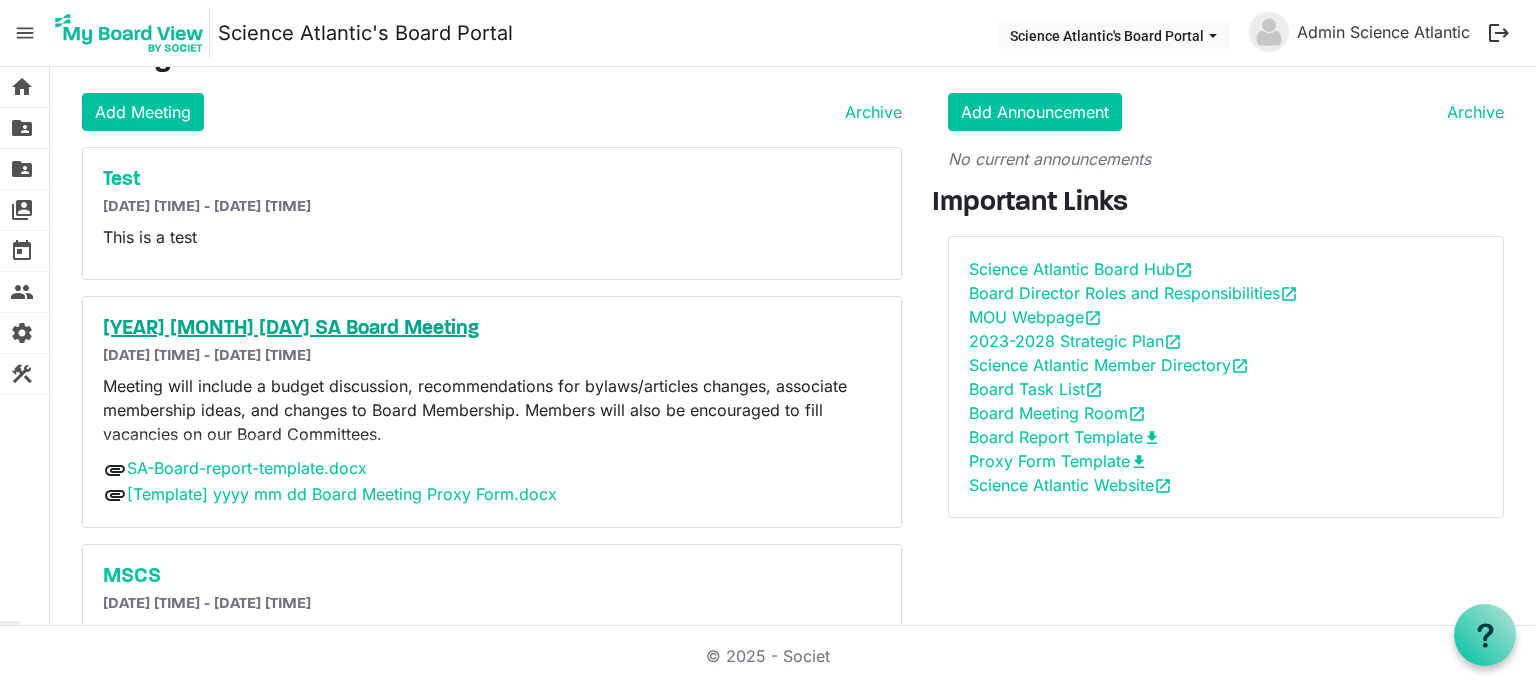 click on "[YEAR] [DATE] [ORGANIZATION] [EVENT]" at bounding box center (492, 329) 